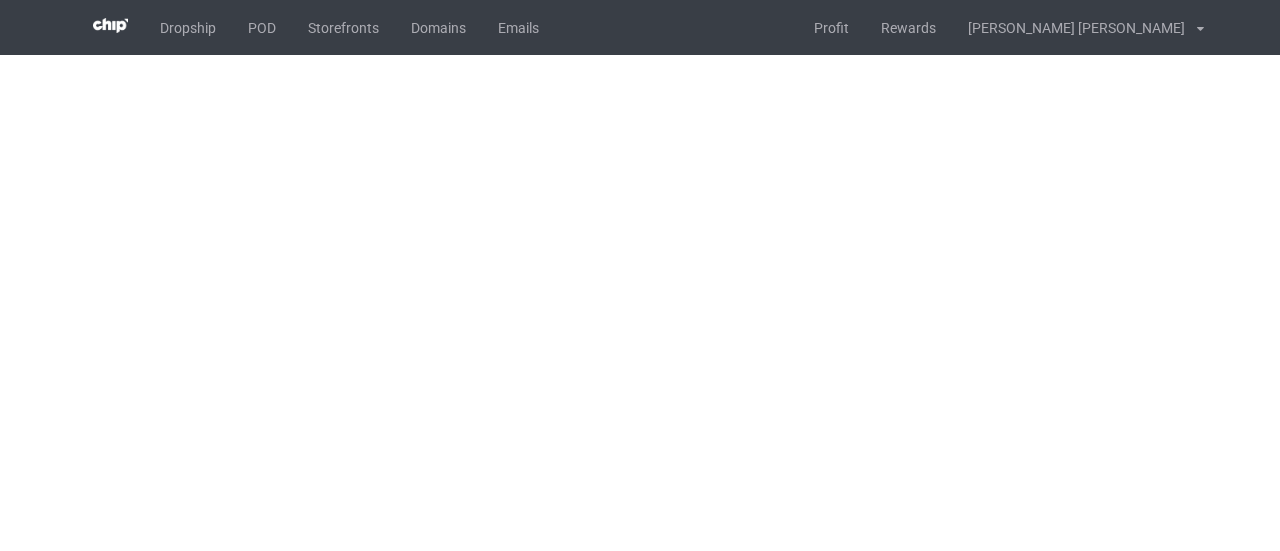 scroll, scrollTop: 0, scrollLeft: 0, axis: both 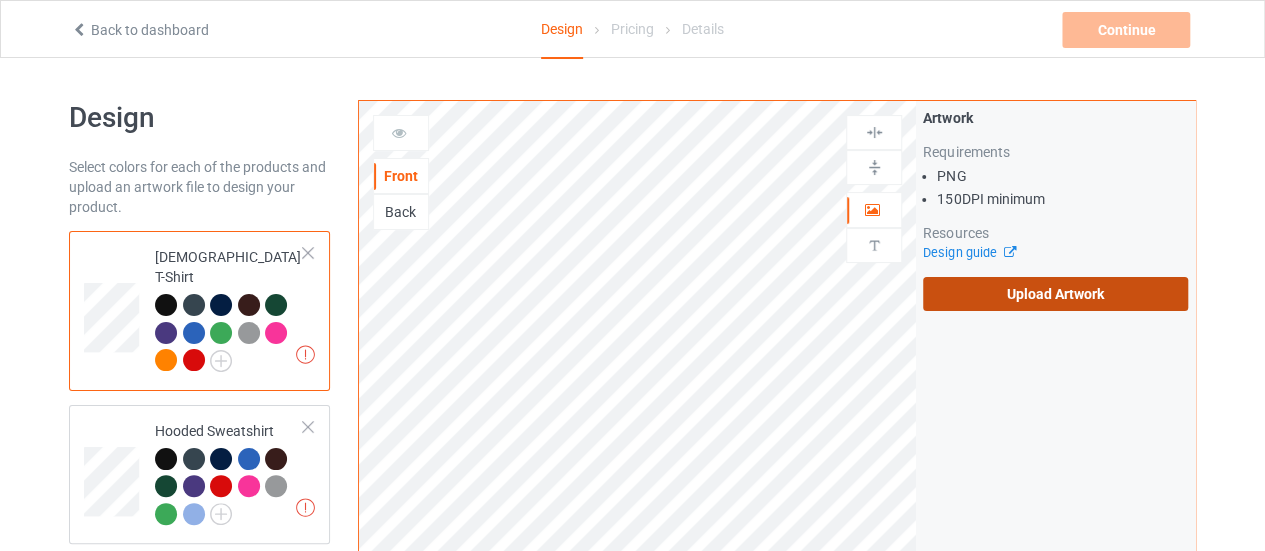 click on "Upload Artwork" at bounding box center (1055, 294) 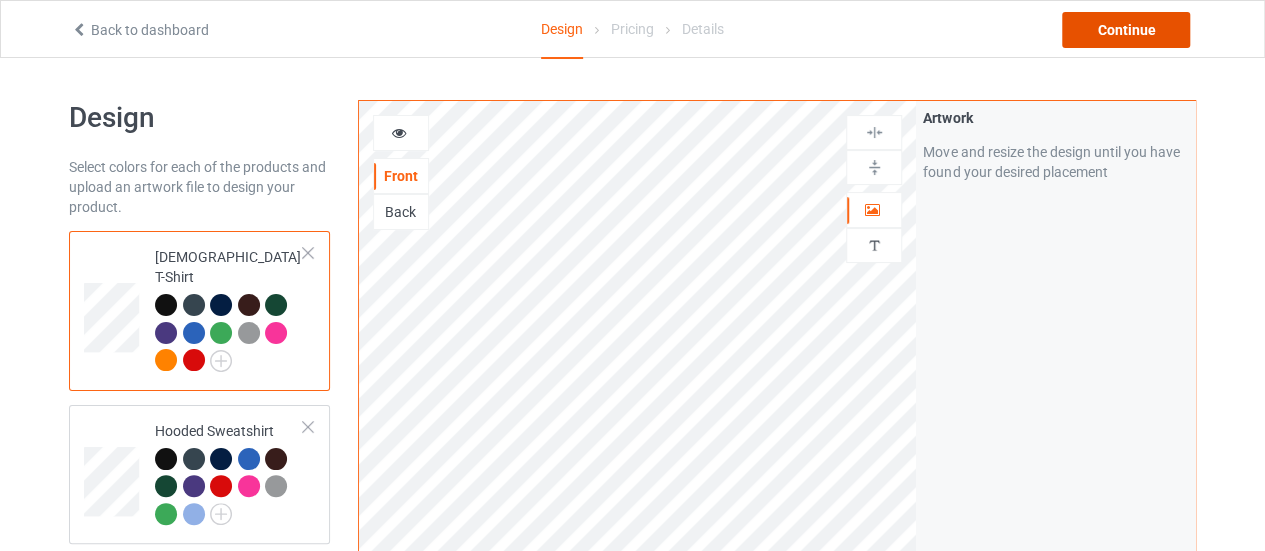 click on "Continue" at bounding box center [1126, 30] 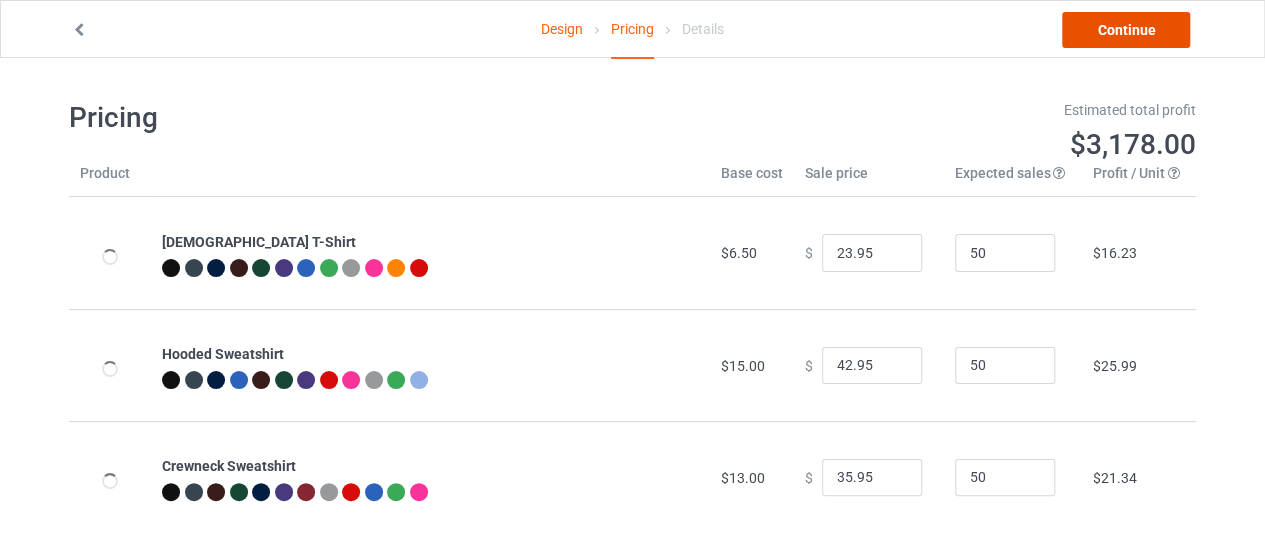 click on "Continue" at bounding box center (1126, 30) 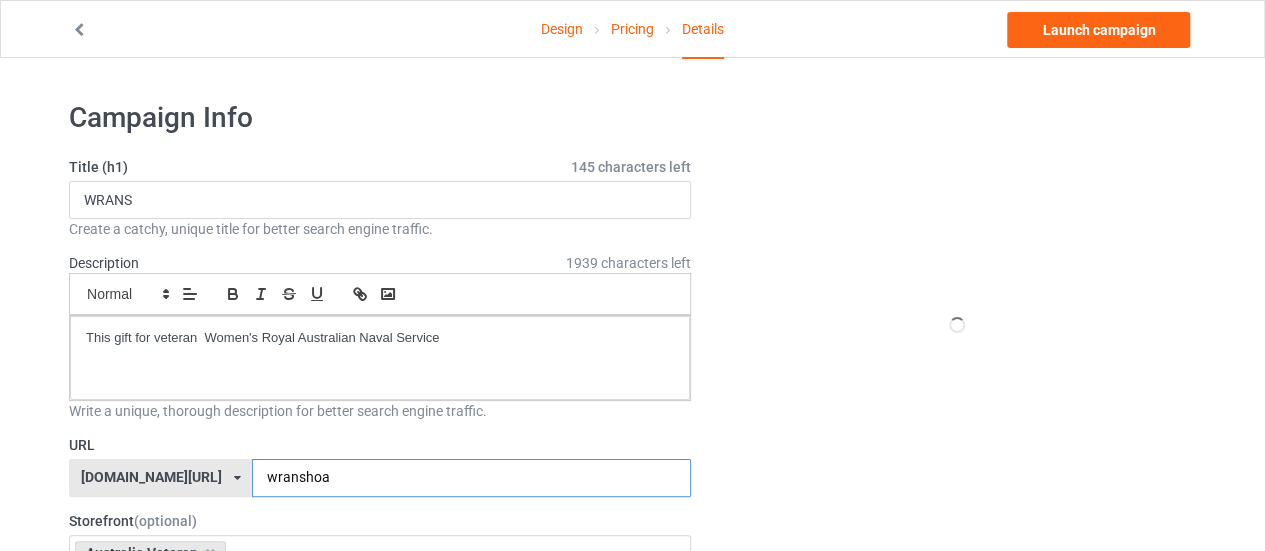 click on "wranshoa" at bounding box center [471, 478] 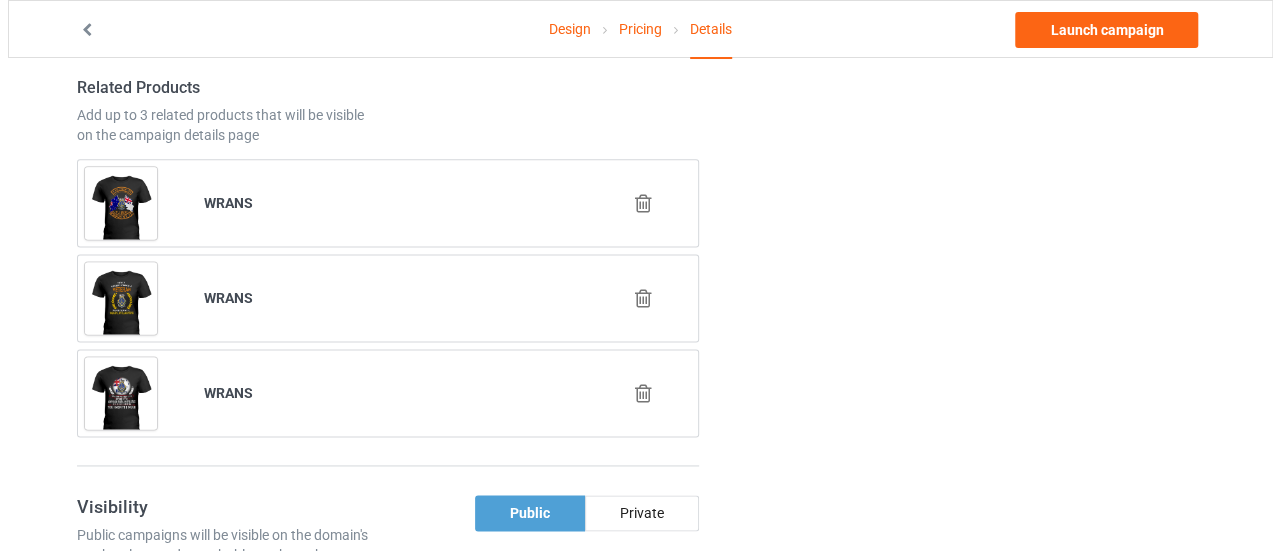 scroll, scrollTop: 1204, scrollLeft: 0, axis: vertical 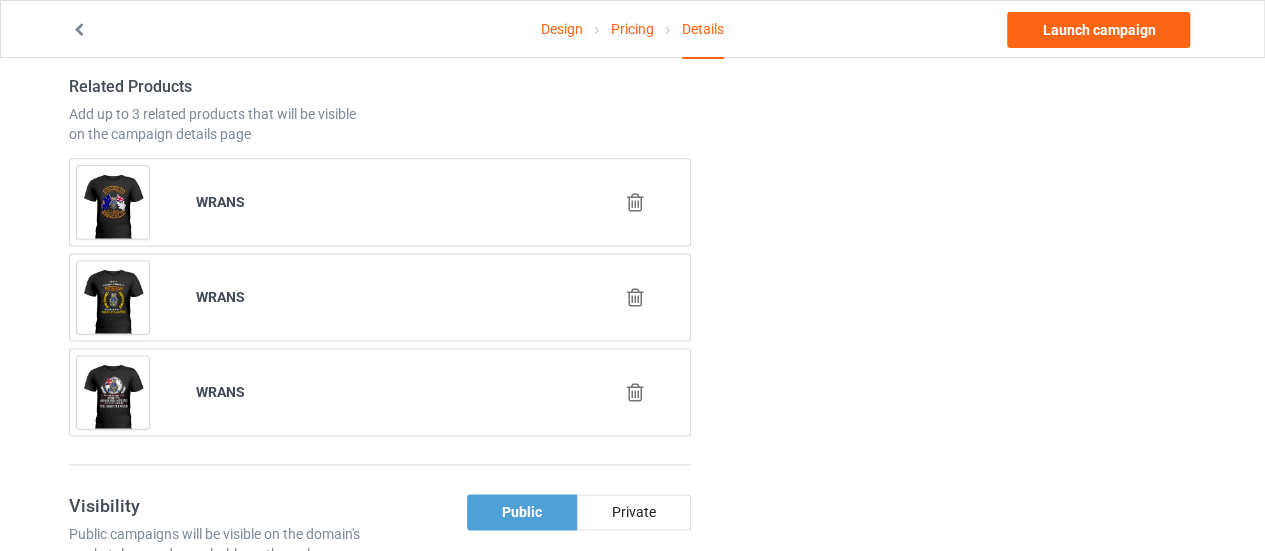 type on "wranshonor" 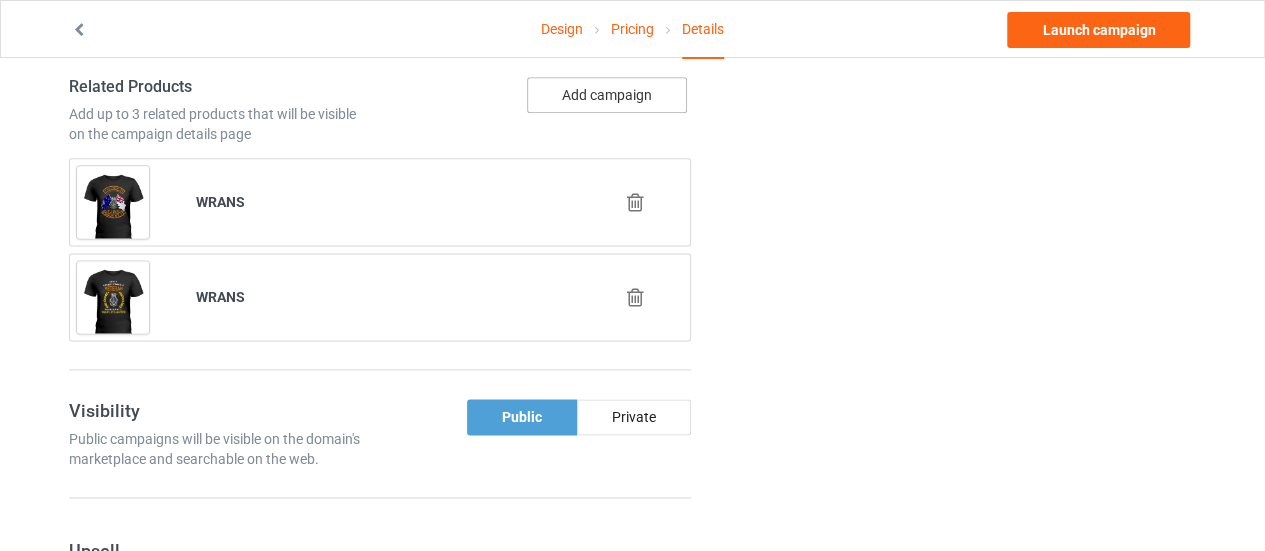 click on "Add campaign" at bounding box center [607, 95] 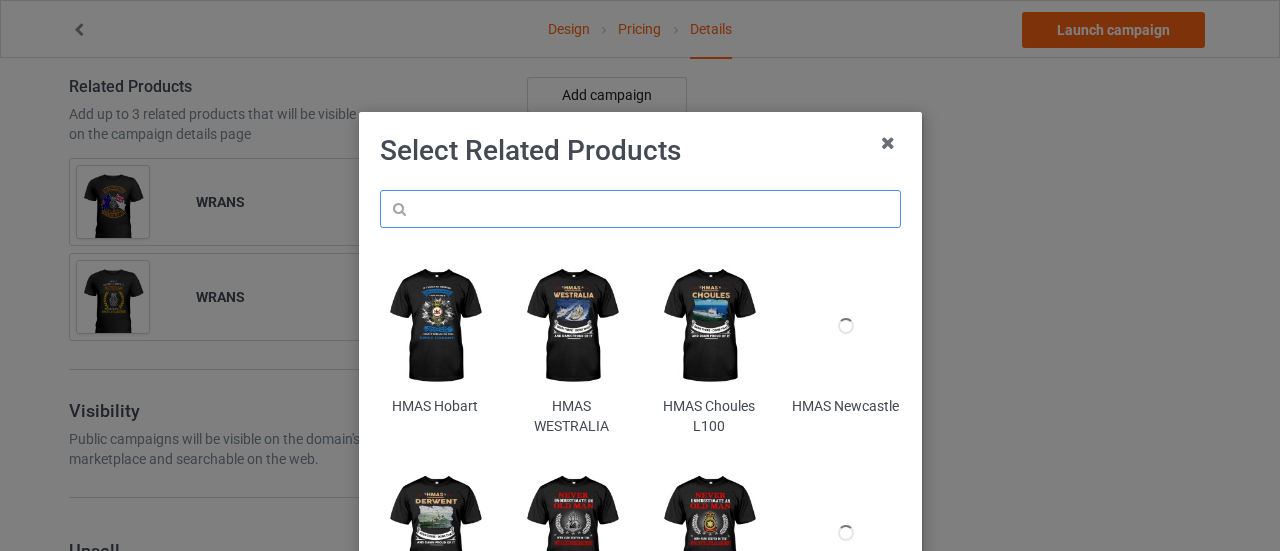 click at bounding box center [640, 209] 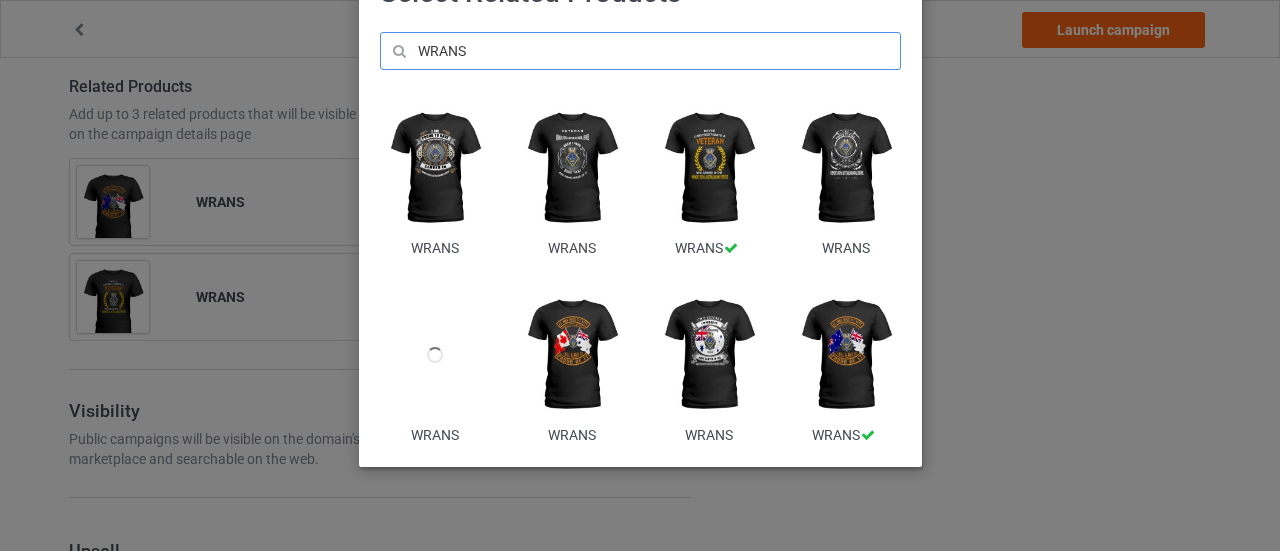 scroll, scrollTop: 159, scrollLeft: 0, axis: vertical 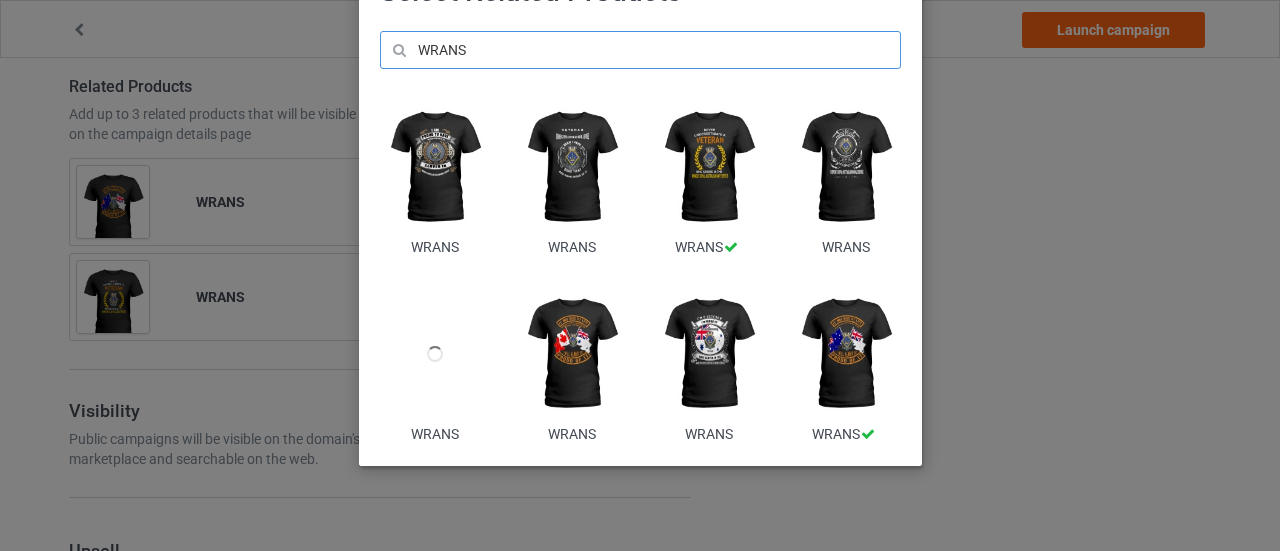 type on "WRANS" 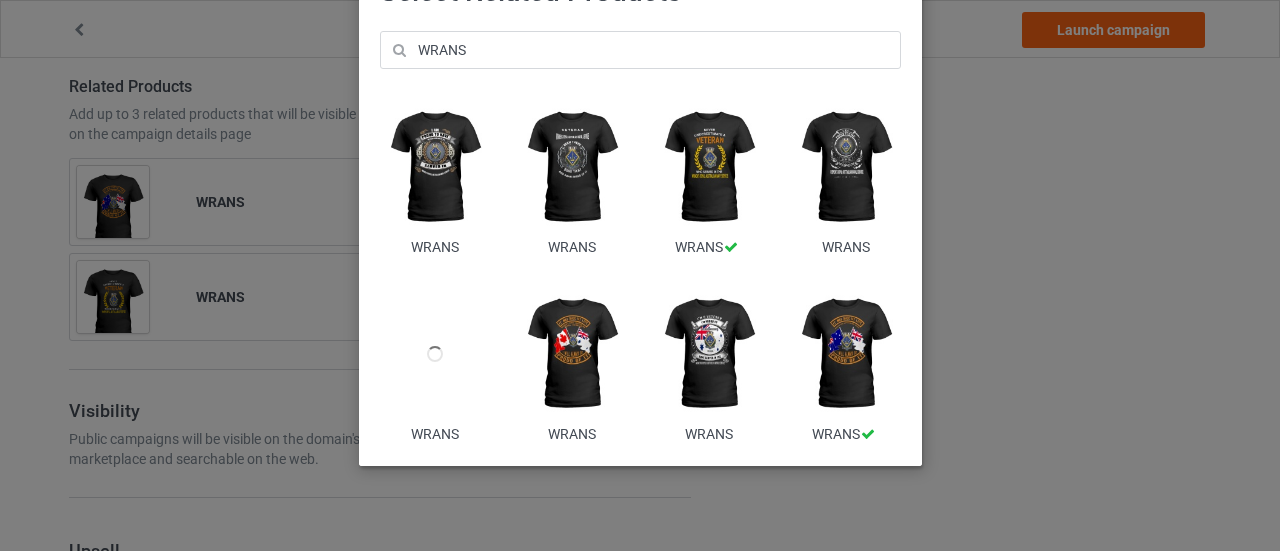 click at bounding box center (845, 167) 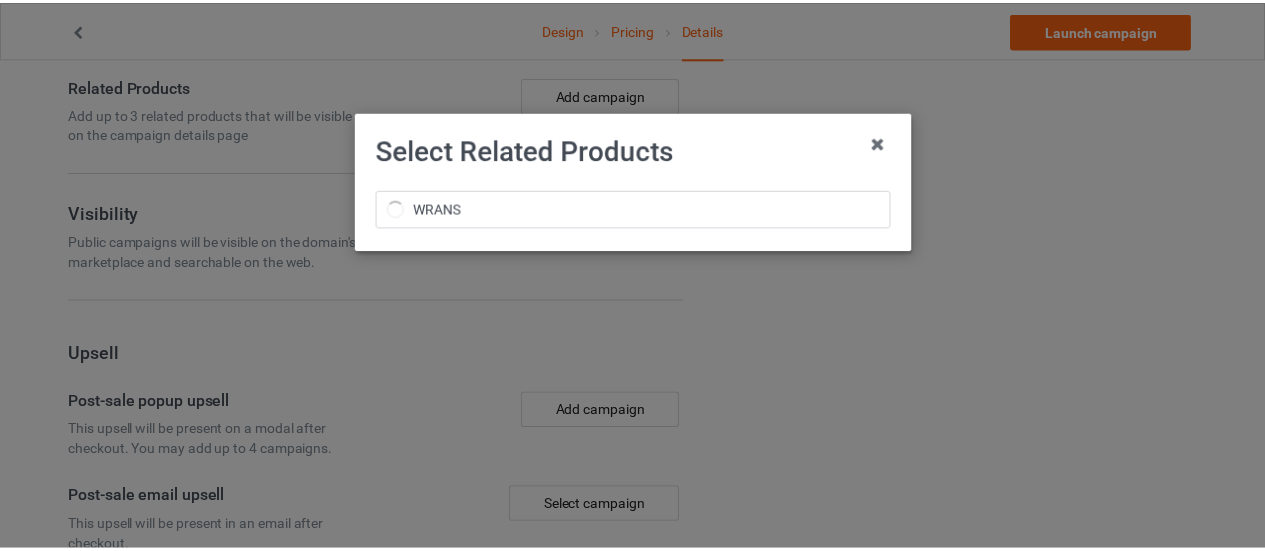 scroll, scrollTop: 0, scrollLeft: 0, axis: both 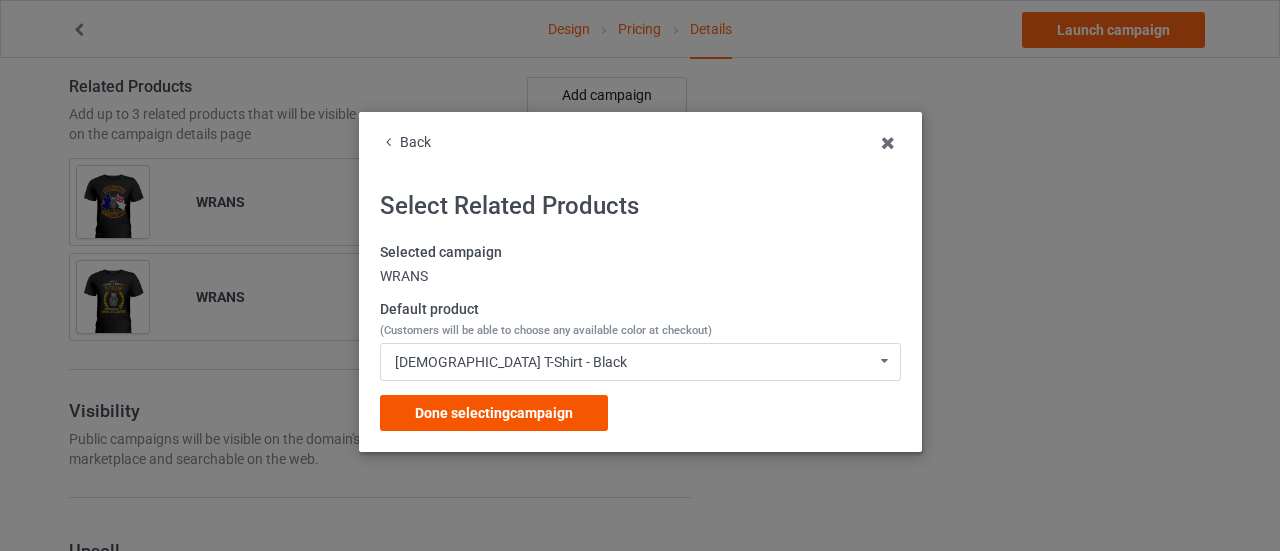 click on "Done selecting  campaign" at bounding box center (494, 413) 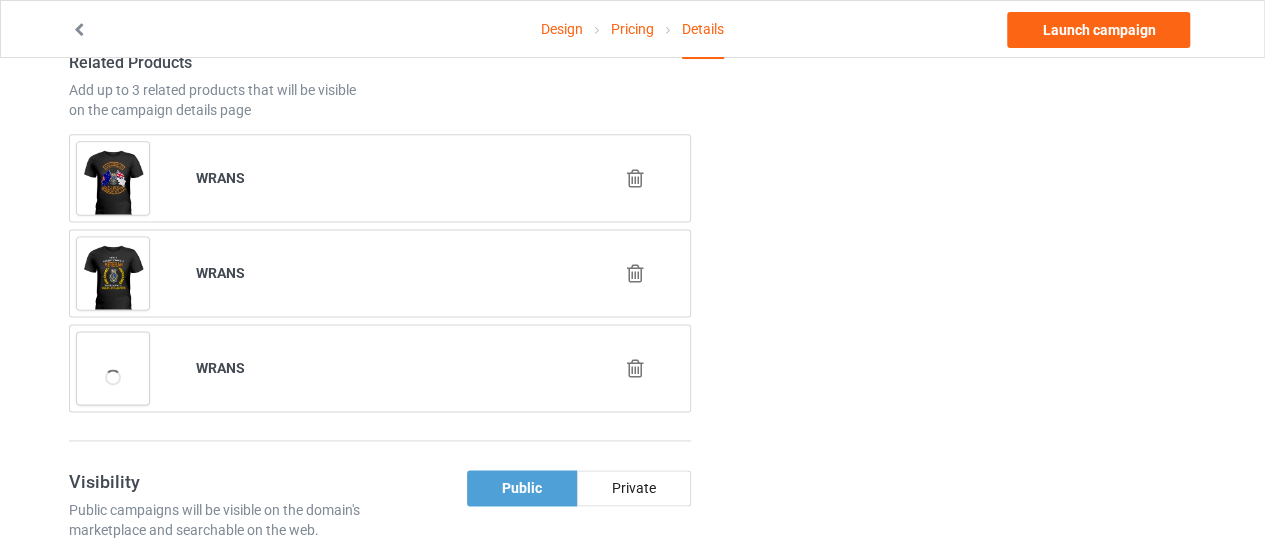 scroll, scrollTop: 1229, scrollLeft: 0, axis: vertical 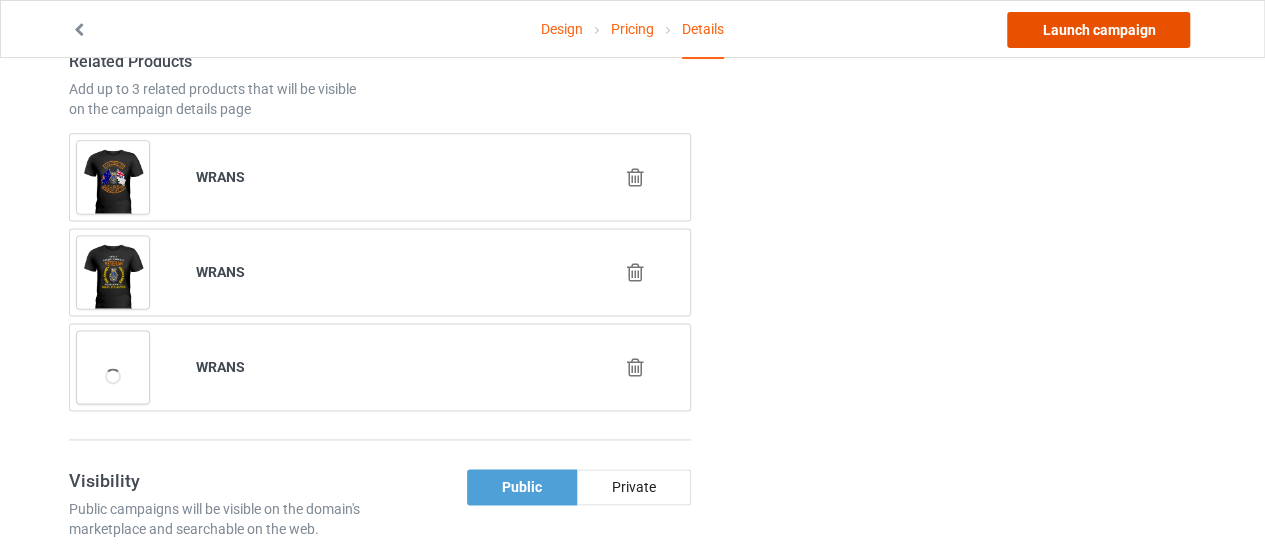 click on "Launch campaign" at bounding box center [1098, 30] 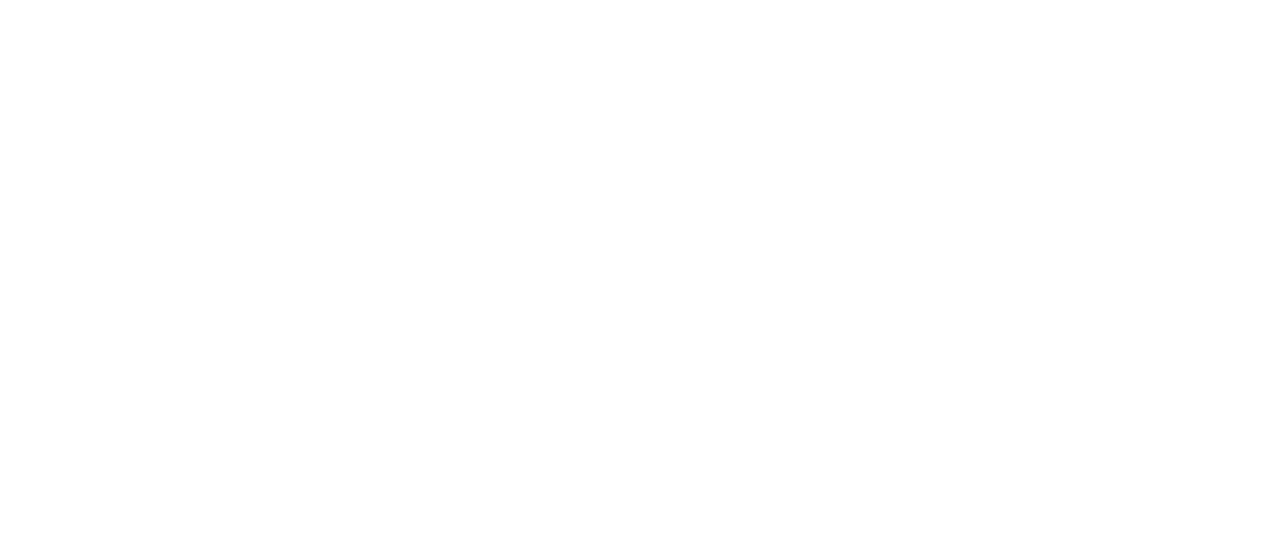 scroll, scrollTop: 0, scrollLeft: 0, axis: both 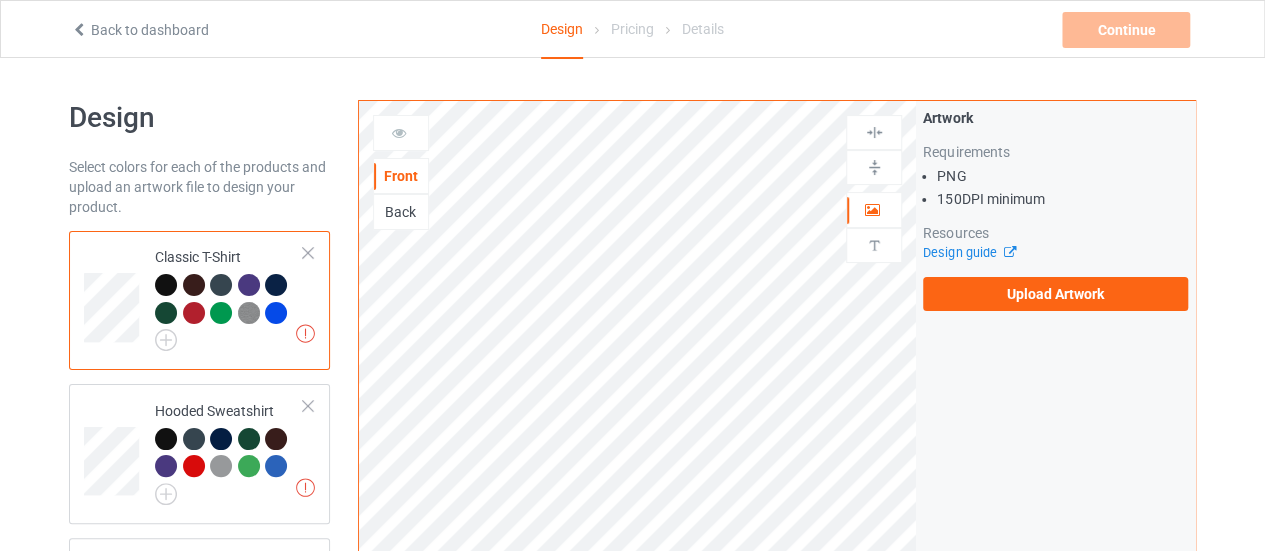 click on "Artwork Requirements PNG 150  DPI minimum Resources Design guide Upload Artwork" at bounding box center [1055, 209] 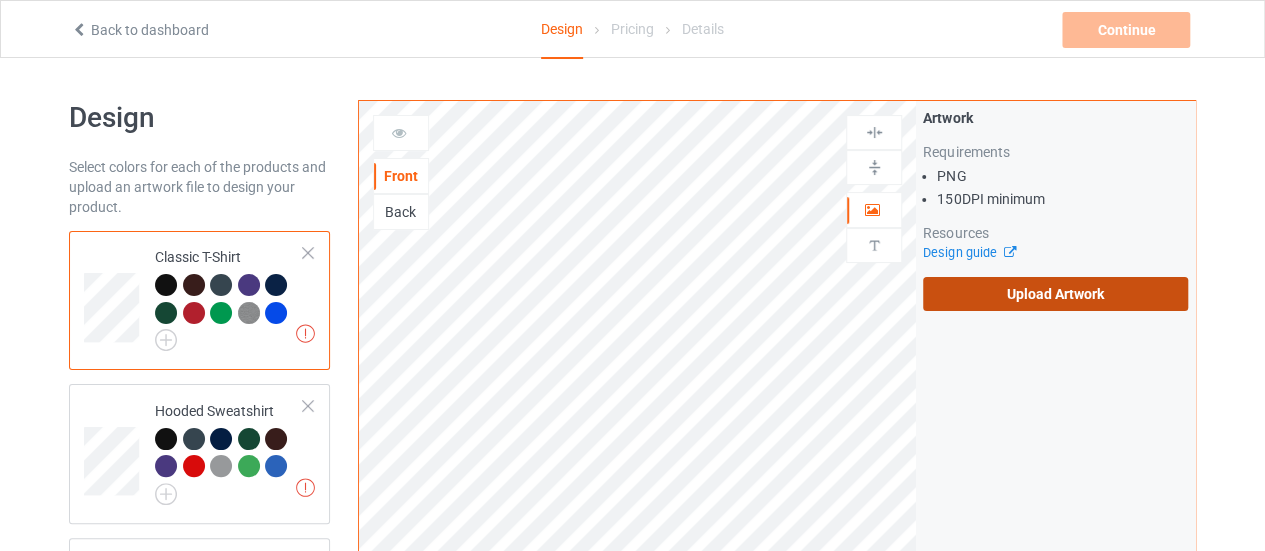 click on "Upload Artwork" at bounding box center (1055, 294) 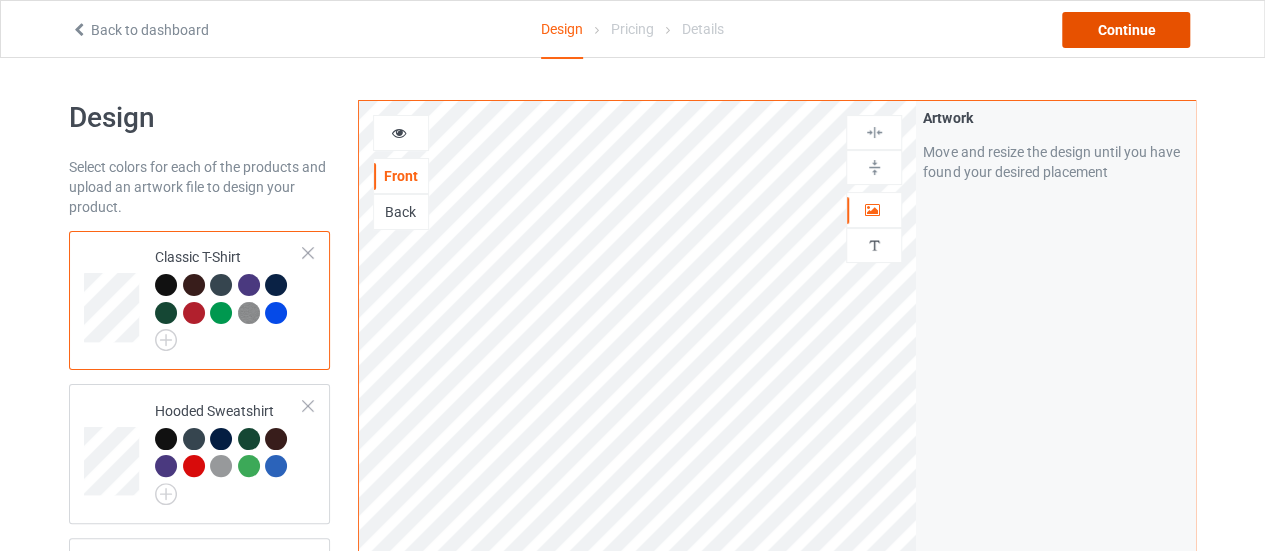 click on "Continue" at bounding box center (1126, 30) 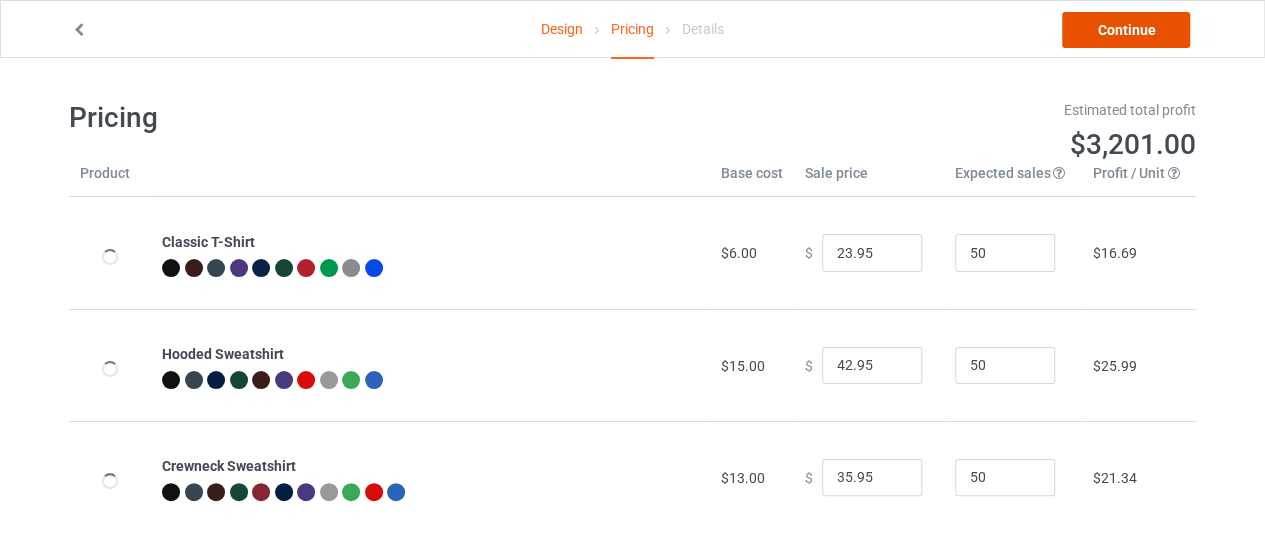 click on "Continue" at bounding box center (1126, 30) 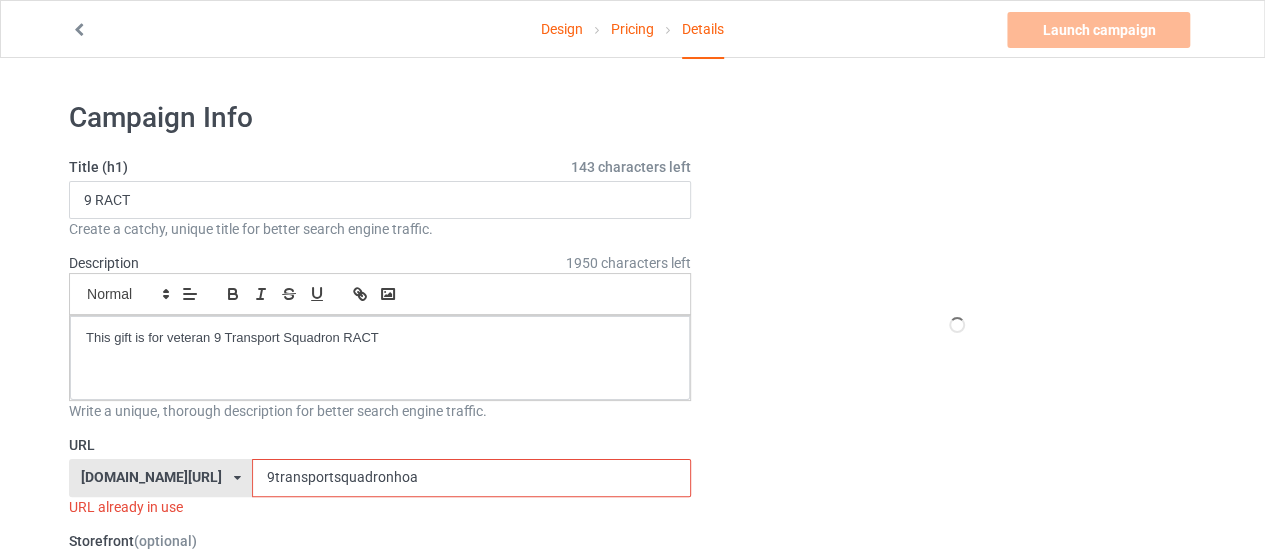 click on "9transportsquadronhoa" at bounding box center [471, 478] 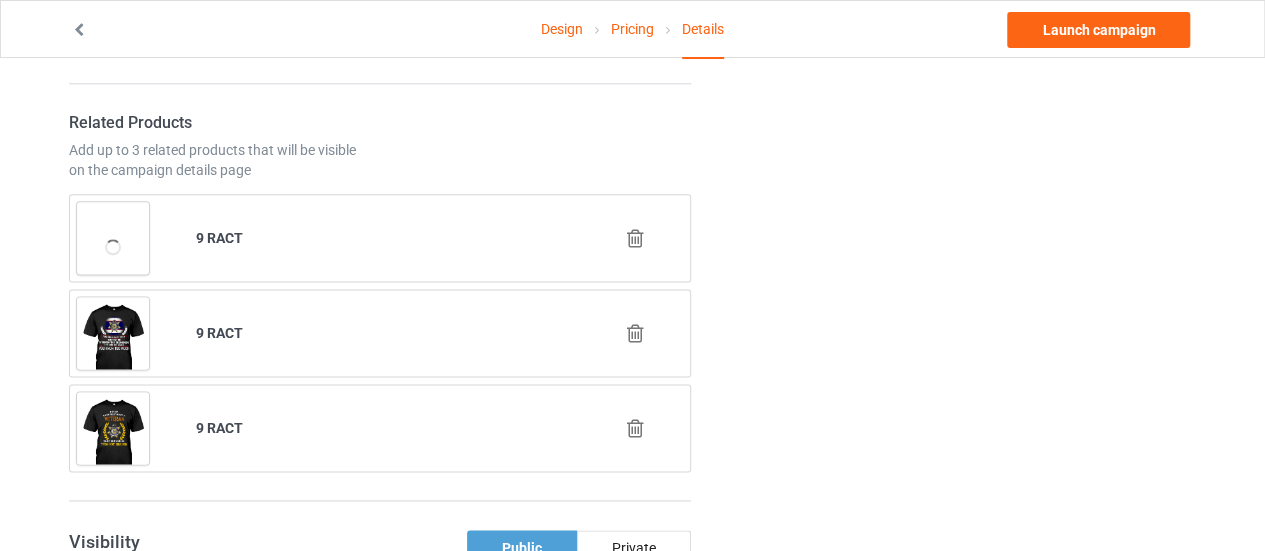 scroll, scrollTop: 1169, scrollLeft: 0, axis: vertical 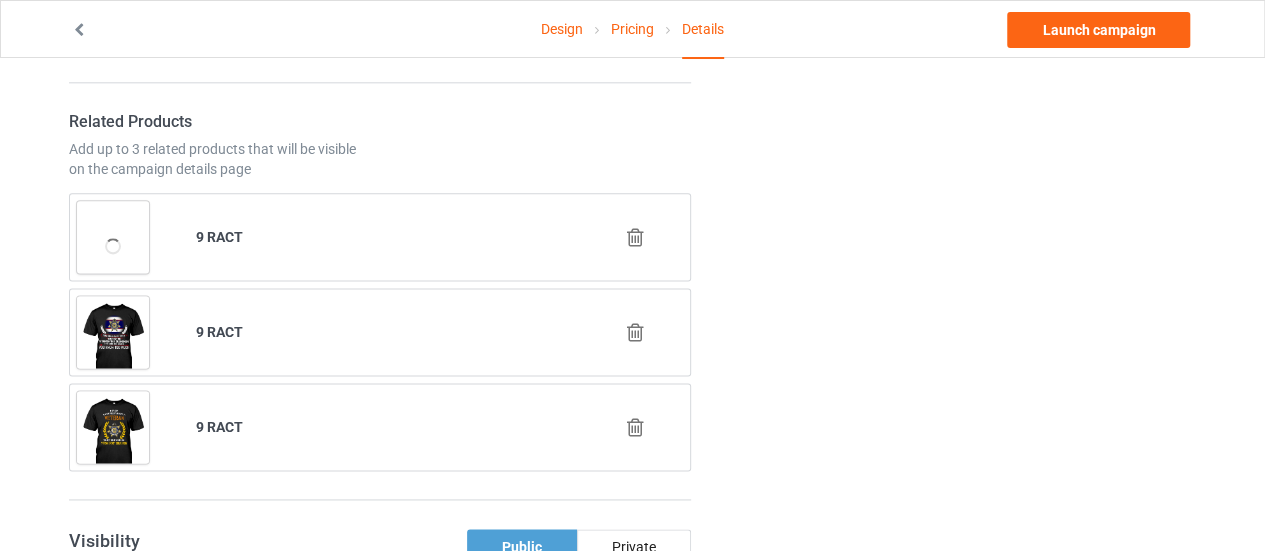type on "9transportsquadronhonor" 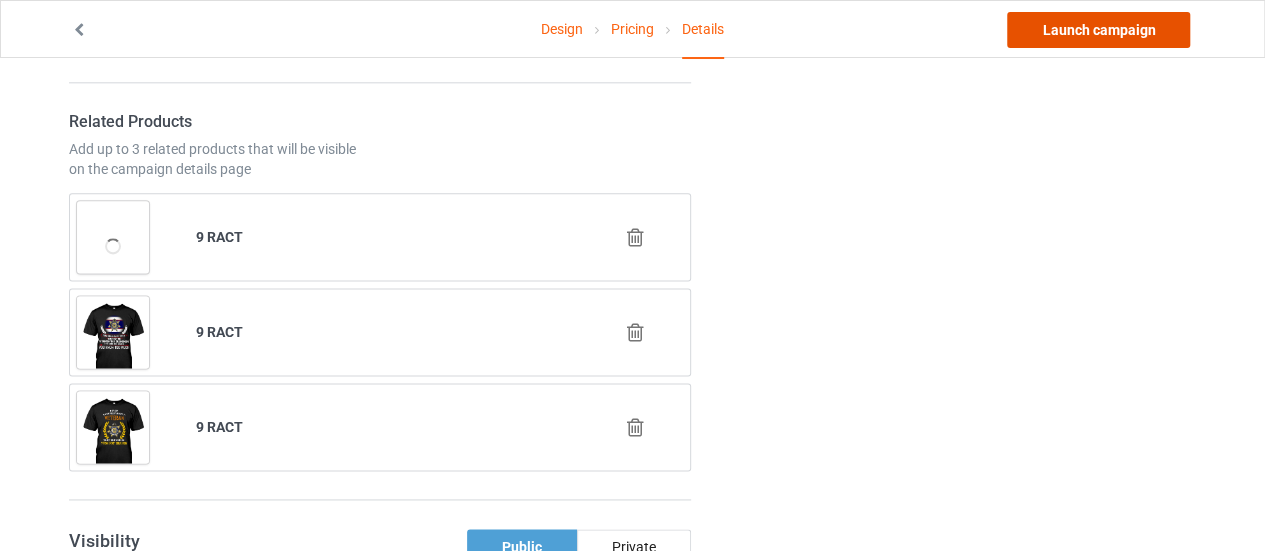 click on "Launch campaign" at bounding box center [1098, 30] 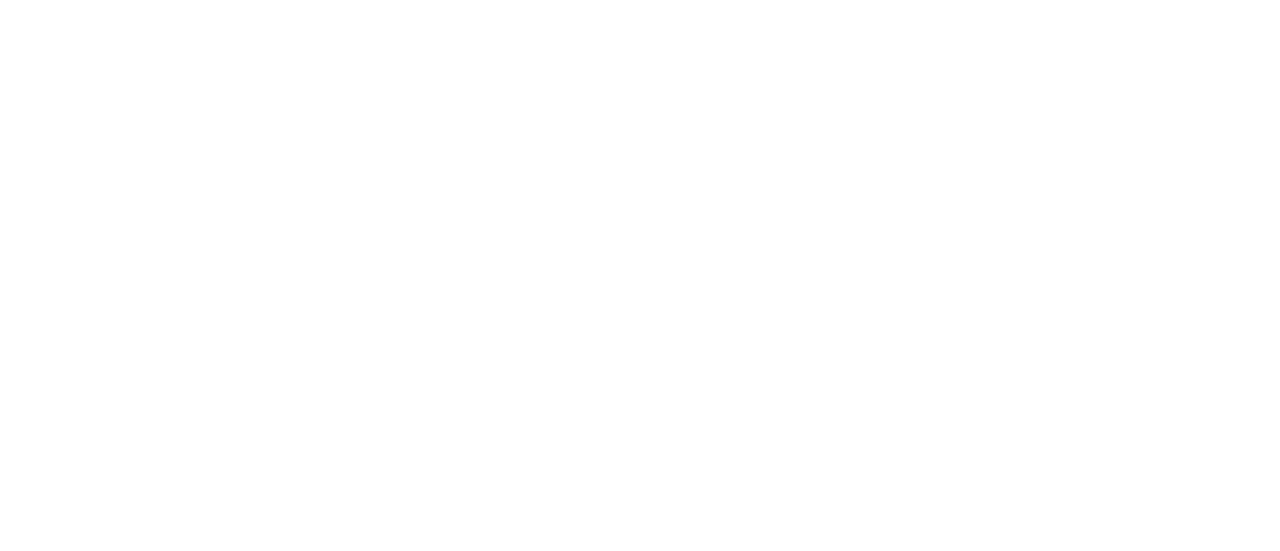 scroll, scrollTop: 0, scrollLeft: 0, axis: both 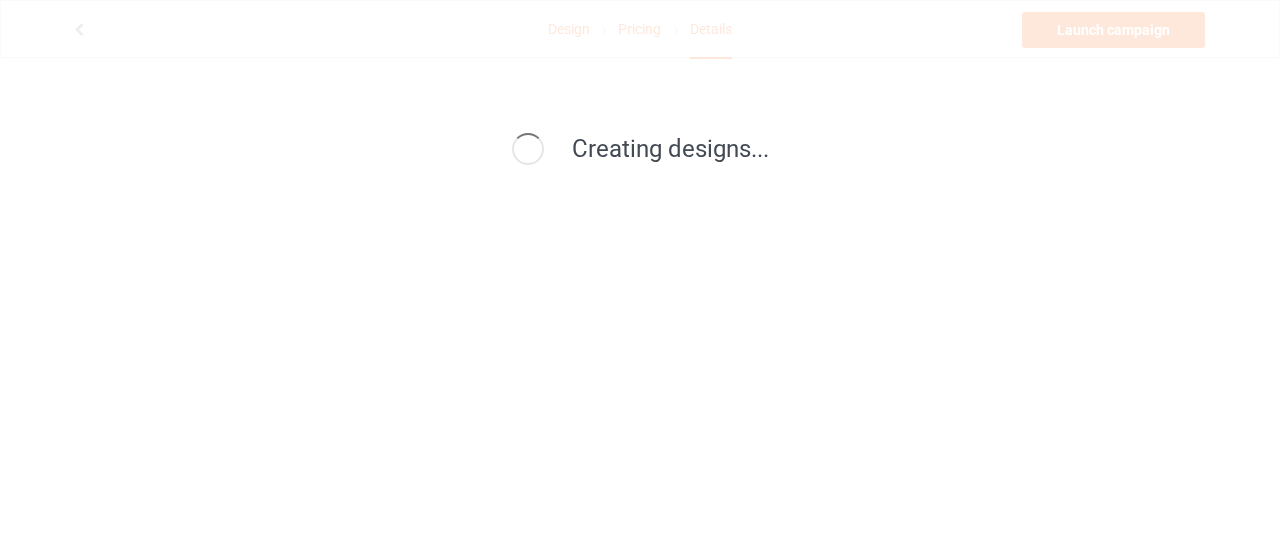 drag, startPoint x: 1043, startPoint y: 25, endPoint x: 852, endPoint y: 213, distance: 268.00186 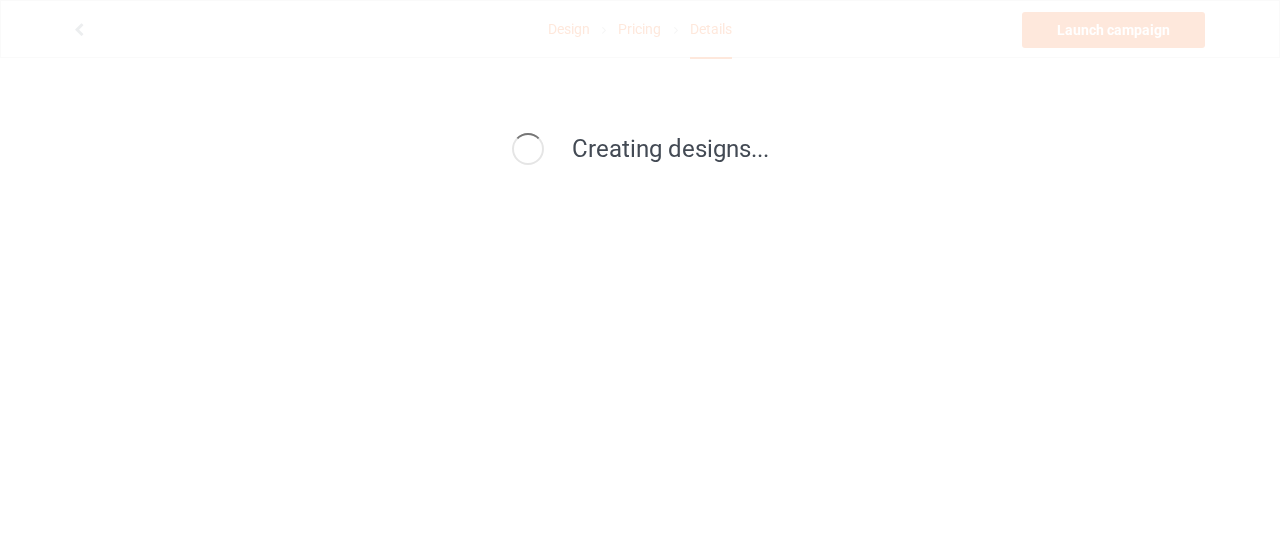 click on "Design Pricing Details Launch campaign
Creating designs..." at bounding box center (640, 275) 